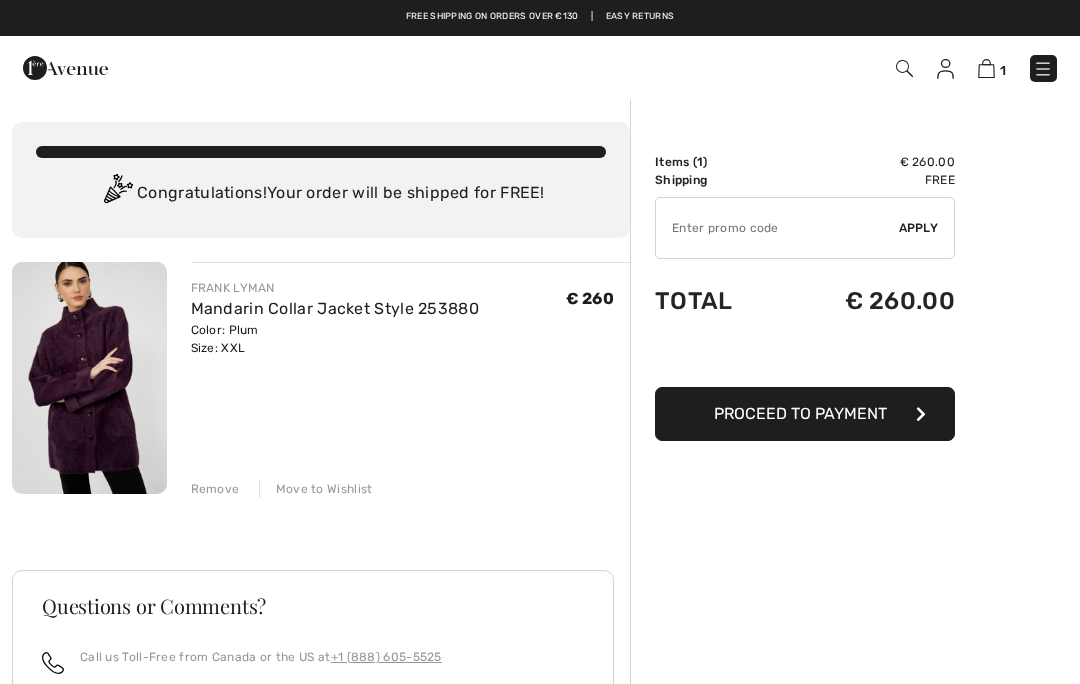 scroll, scrollTop: 0, scrollLeft: 0, axis: both 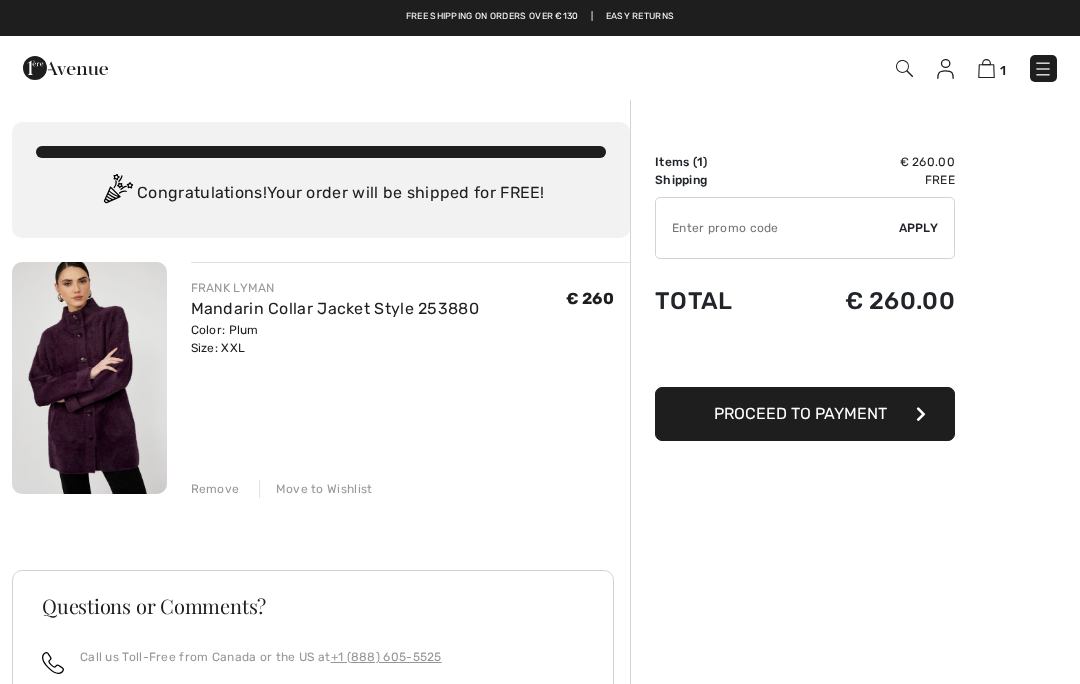 click on "Proceed to Payment" at bounding box center (805, 414) 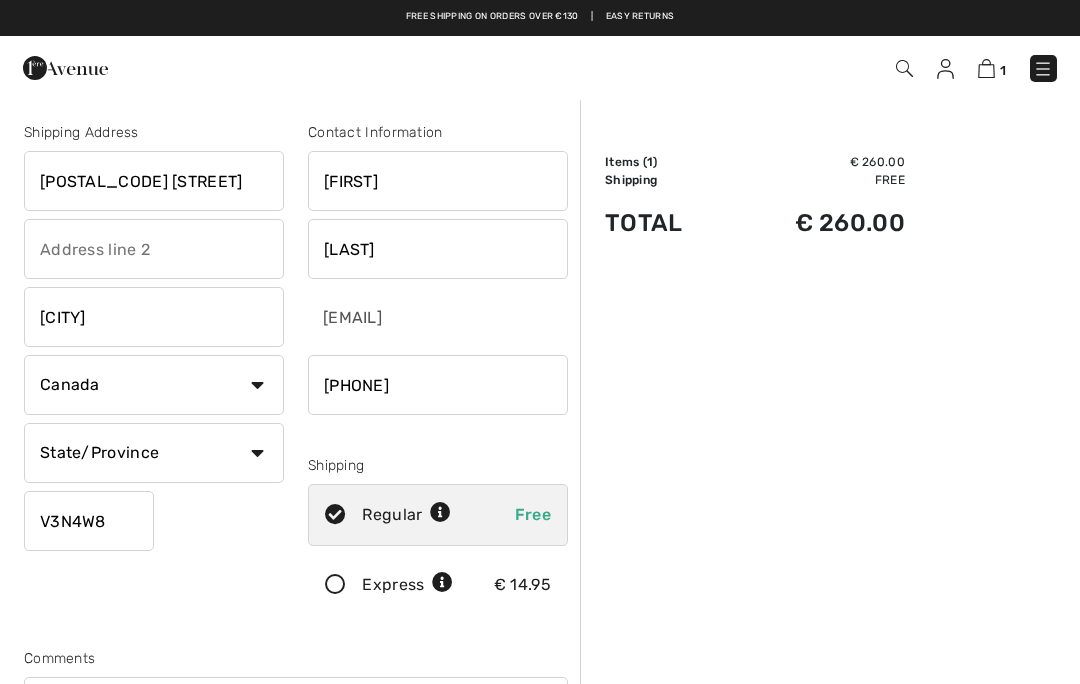 scroll, scrollTop: 0, scrollLeft: 0, axis: both 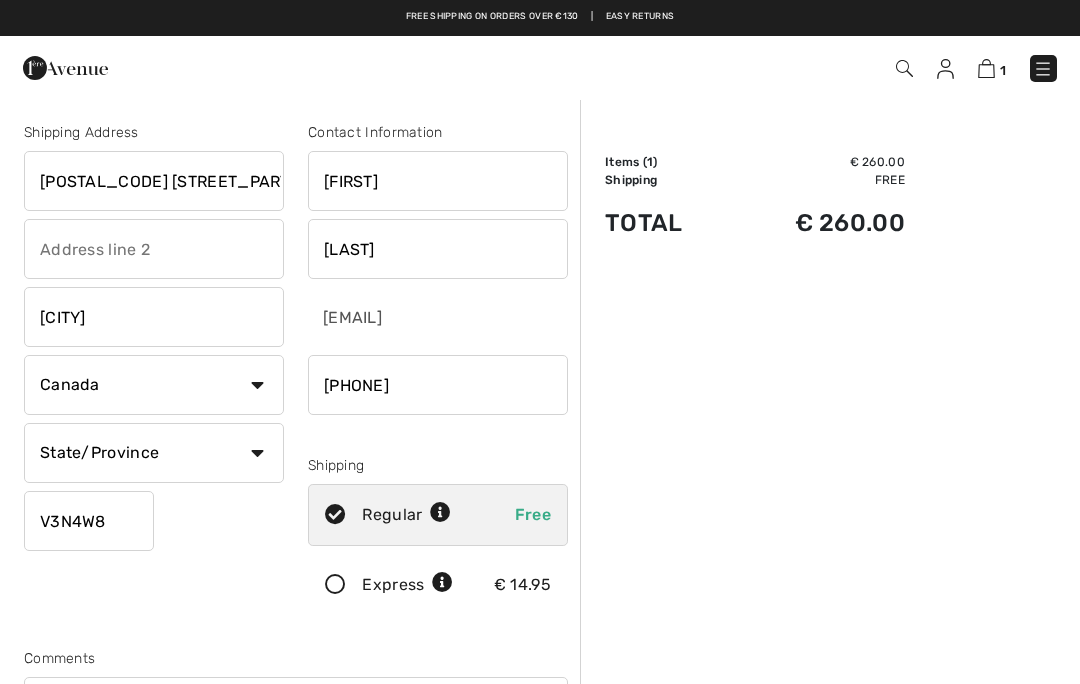 click on "Proceed to Payment" at bounding box center [296, 889] 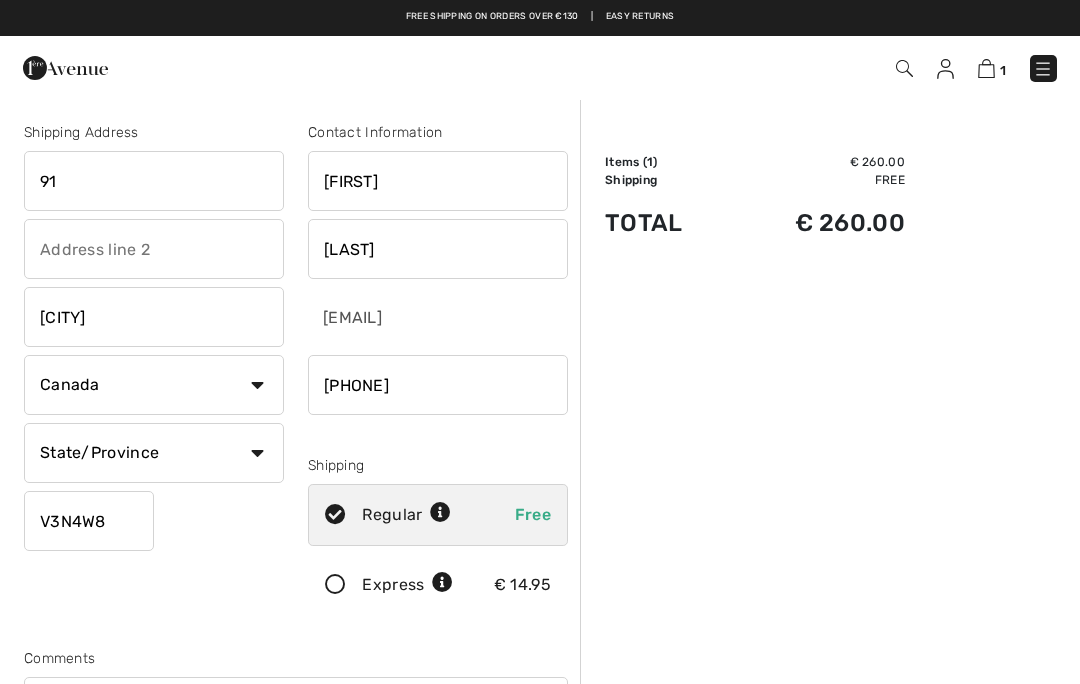type on "9" 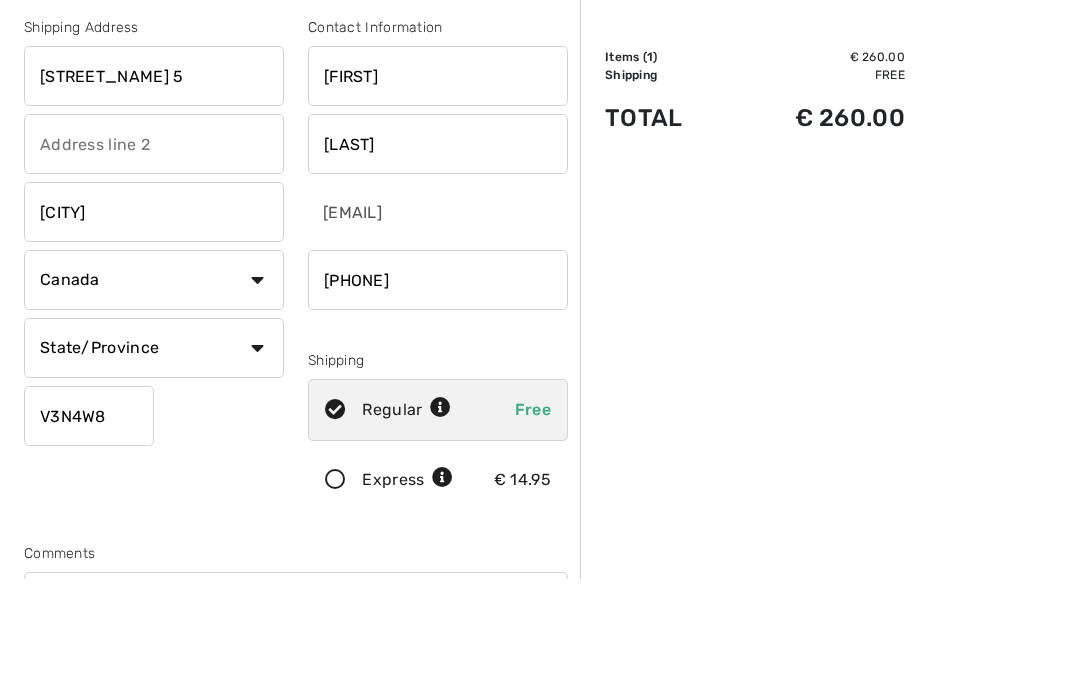 type on "chopin 5" 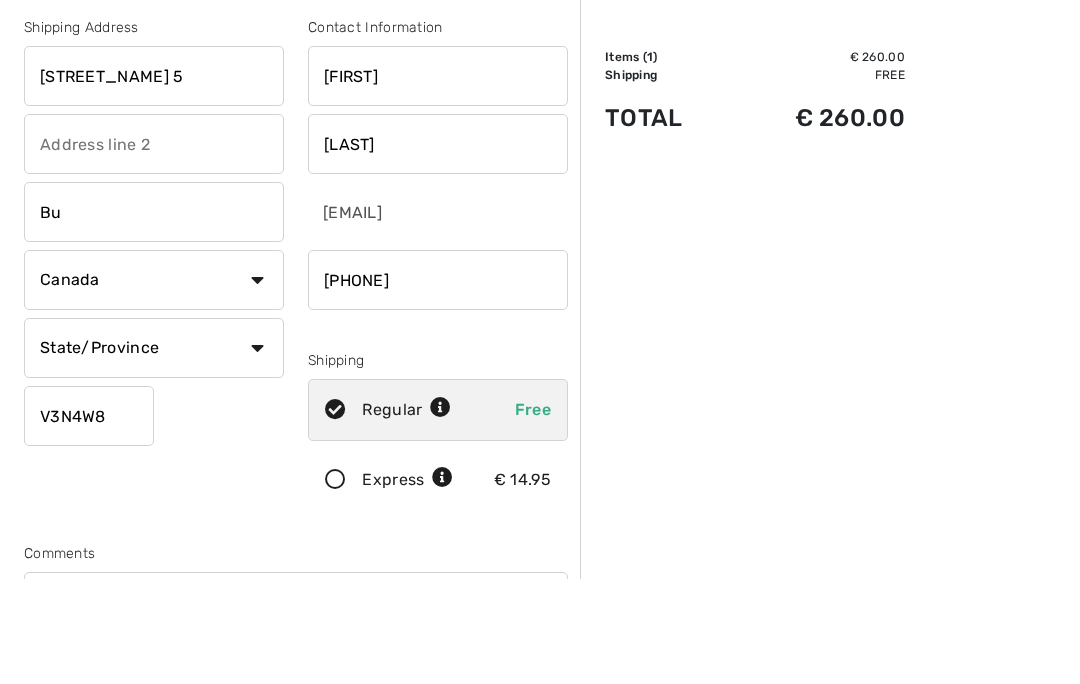 type on "B" 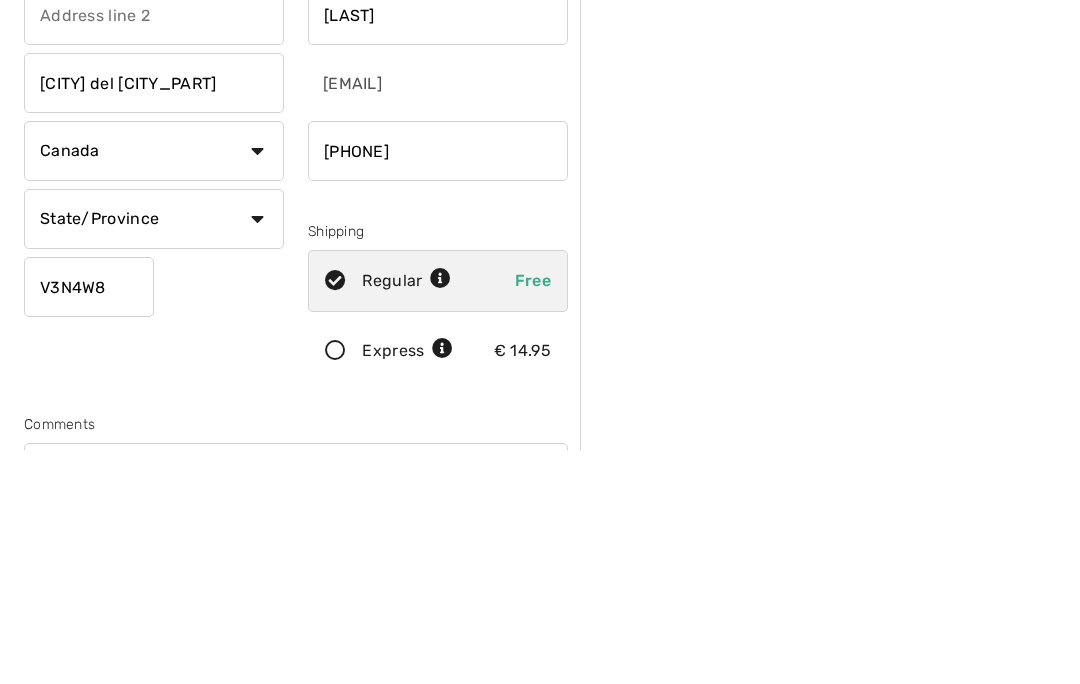 click on "Country
Canada
United States
Afghanistan
Aland Islands
Albania
Algeria
American Samoa
Andorra
Angola
Anguilla
Antarctica
Antigua and Barbuda
Argentina
Armenia
Aruba
Australia
Austria
Azerbaijan
Bahamas
Bahrain
Bangladesh
Barbados
Belarus
Belgium
Belize
Benin
Bermuda
Bhutan
Bolivia
Bonaire
Bosnia and Herzegovina
Botswana
Bouvet Island
Brazil
British Indian Ocean Territory
Brunei Darussalam
Bulgaria
Burkina Faso
Burundi
Cambodia
Cameroon
Cape Verde
Cayman Islands
Central African Republic
Chad
Chile China" at bounding box center [154, 385] 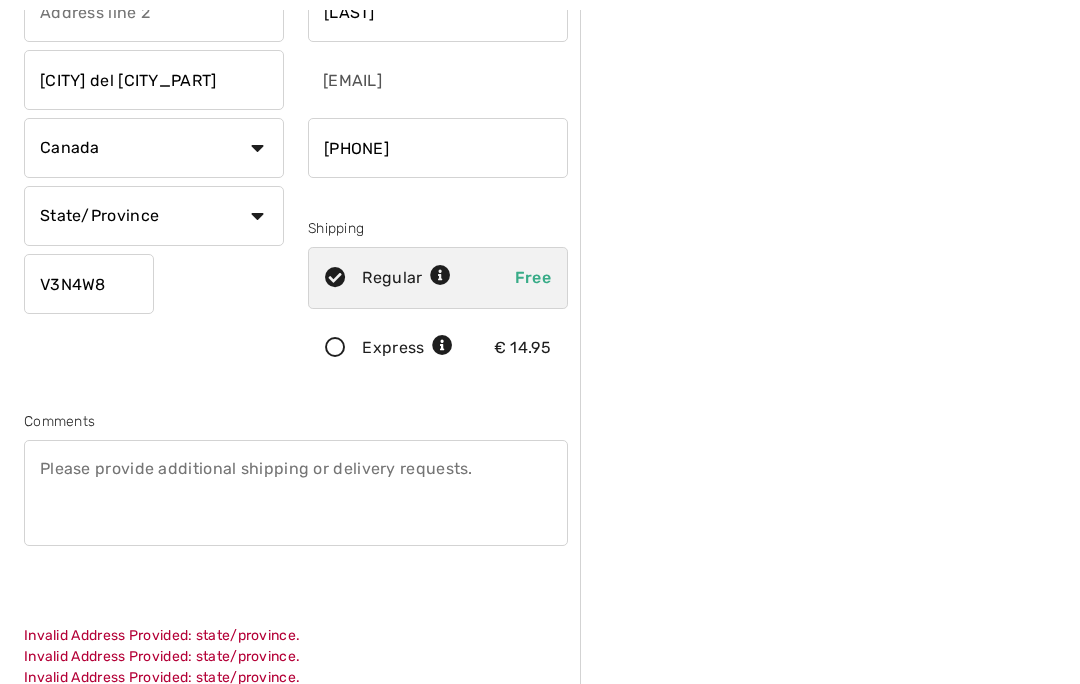 scroll, scrollTop: 240, scrollLeft: 0, axis: vertical 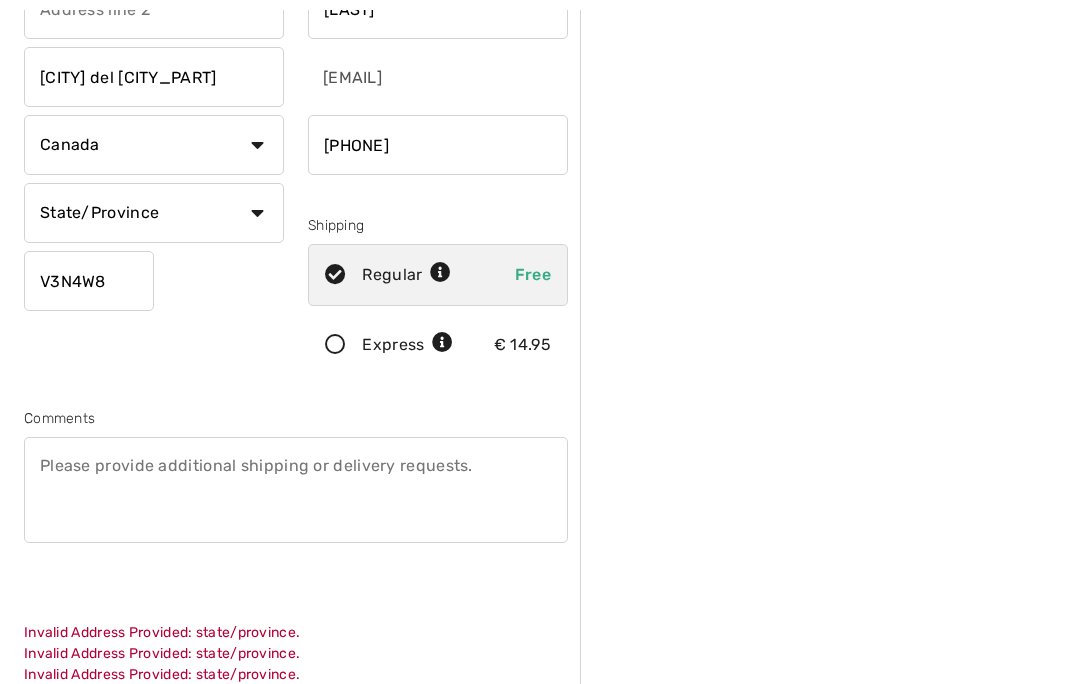 click on "Country
Canada
United States
Afghanistan
Aland Islands
Albania
Algeria
American Samoa
Andorra
Angola
Anguilla
Antarctica
Antigua and Barbuda
Argentina
Armenia
Aruba
Australia
Austria
Azerbaijan
Bahamas
Bahrain
Bangladesh
Barbados
Belarus
Belgium
Belize
Benin
Bermuda
Bhutan
Bolivia
Bonaire
Bosnia and Herzegovina
Botswana
Bouvet Island
Brazil
British Indian Ocean Territory
Brunei Darussalam
Bulgaria
Burkina Faso
Burundi
Cambodia
Cameroon
Cape Verde
Cayman Islands
Central African Republic
Chad
Chile China" at bounding box center [154, 145] 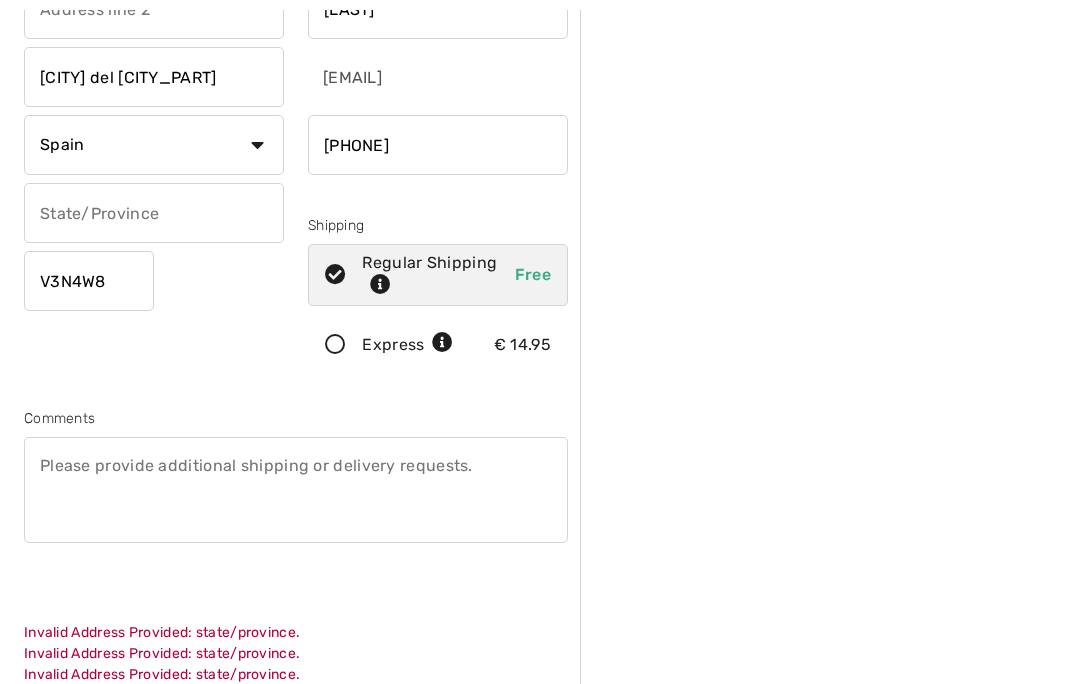 click at bounding box center (154, 213) 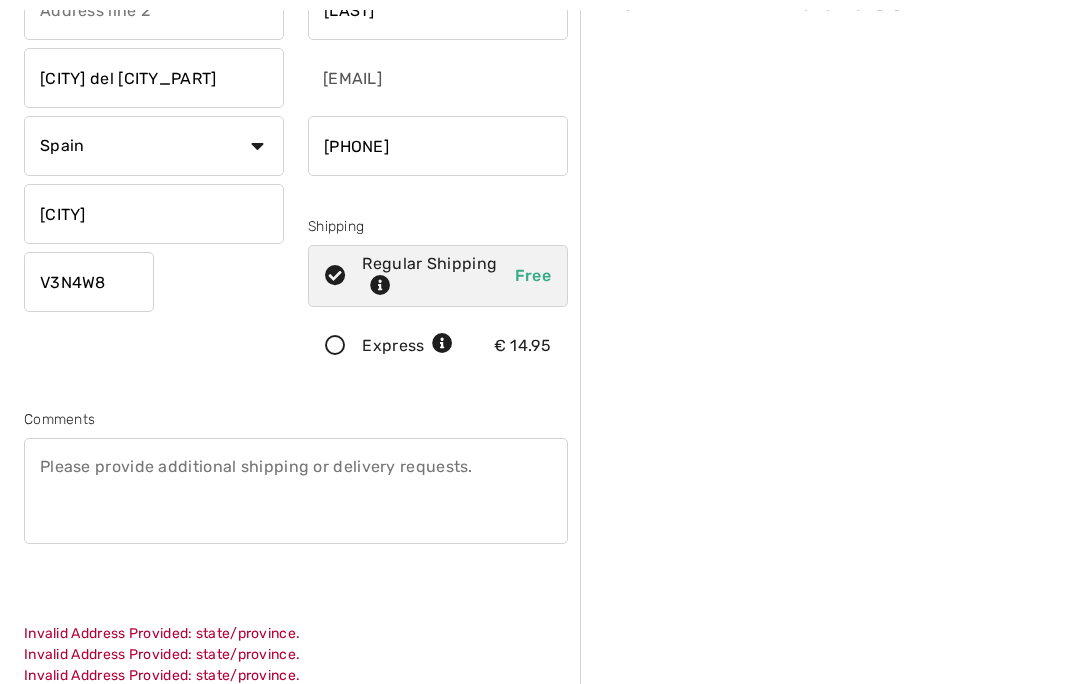 click on "V3N4W8" at bounding box center (89, 282) 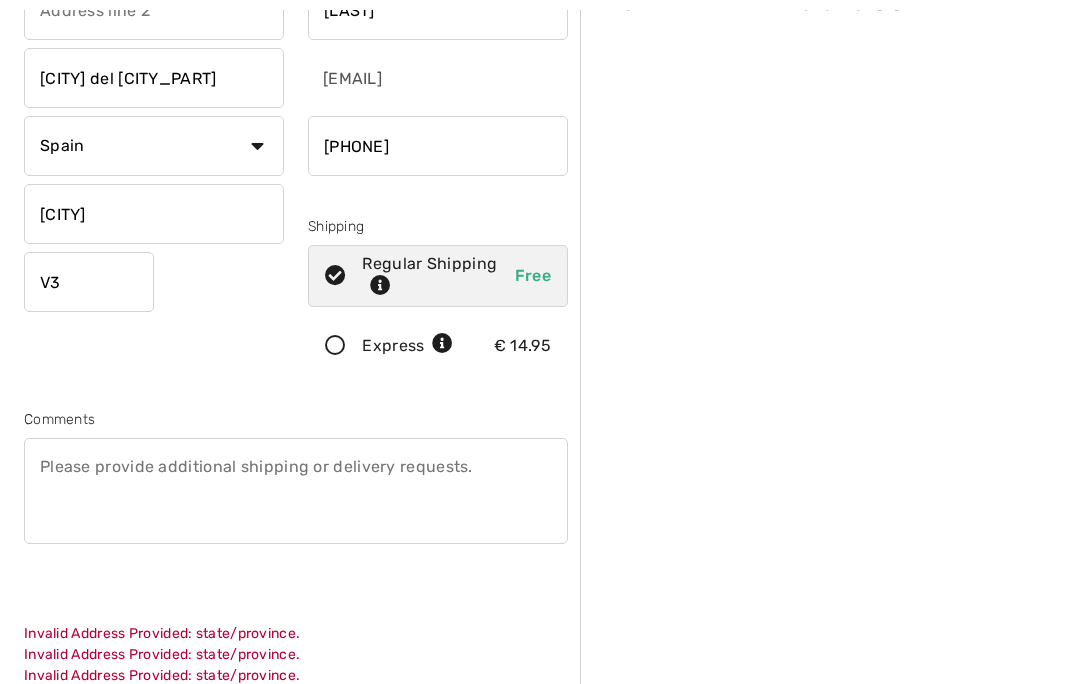 type on "V" 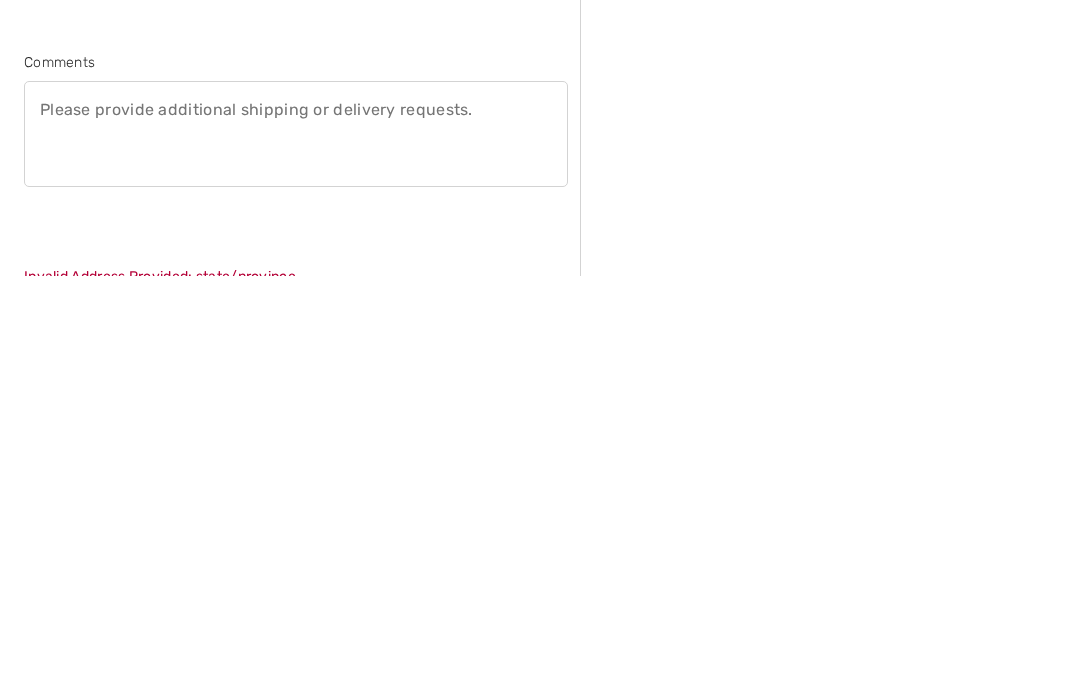 scroll, scrollTop: 194, scrollLeft: 0, axis: vertical 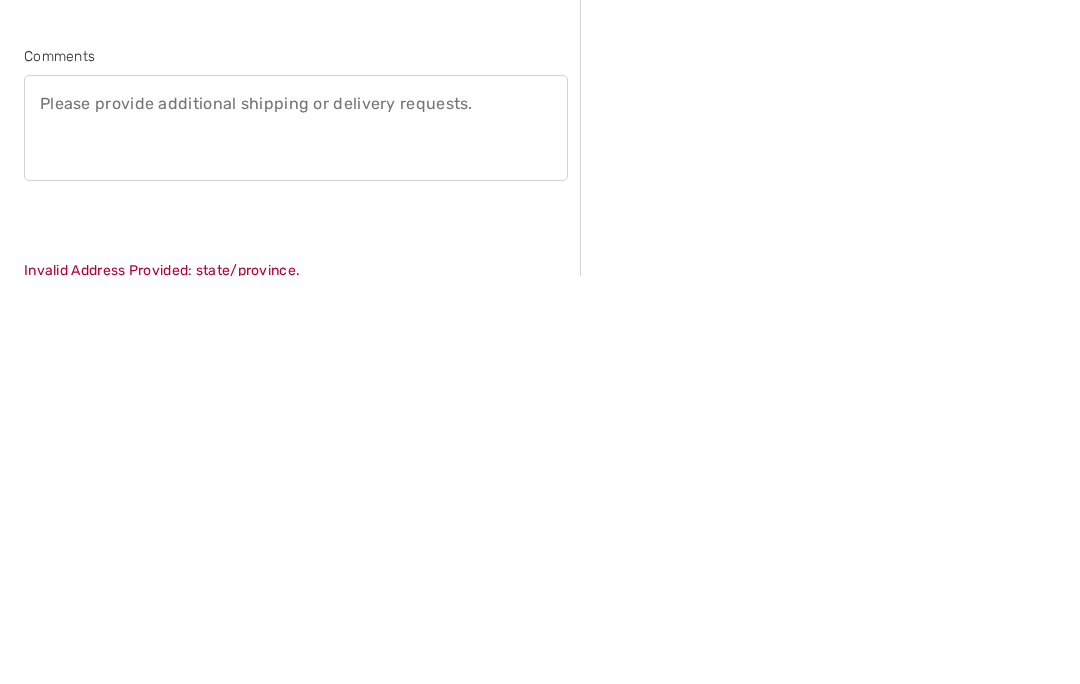 type on "08173" 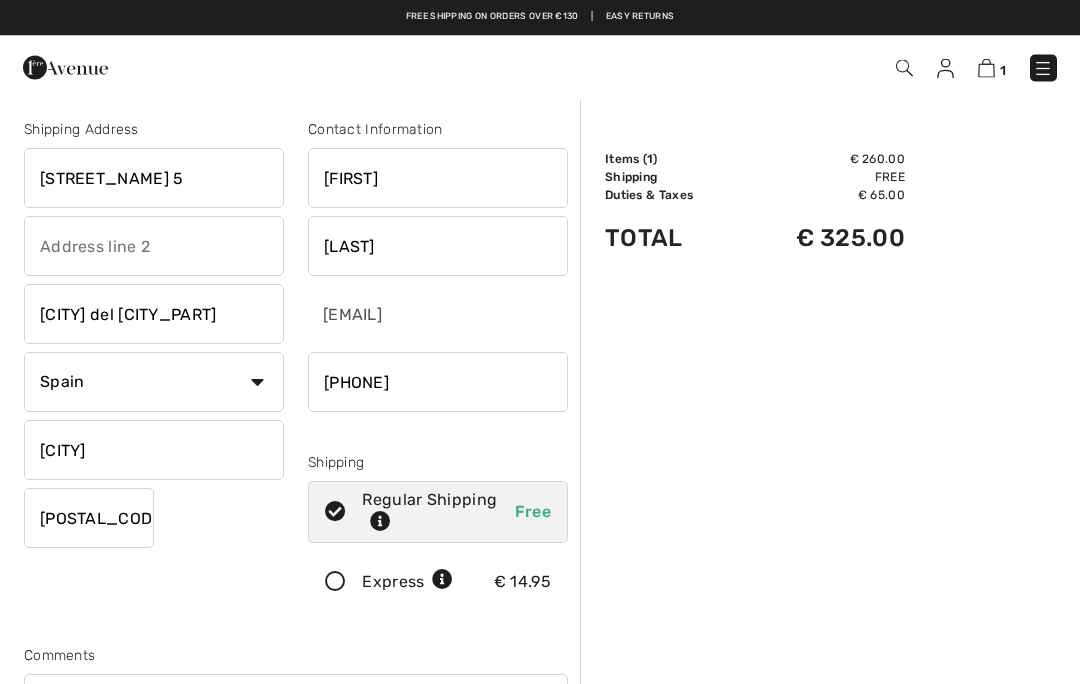 scroll, scrollTop: 0, scrollLeft: 0, axis: both 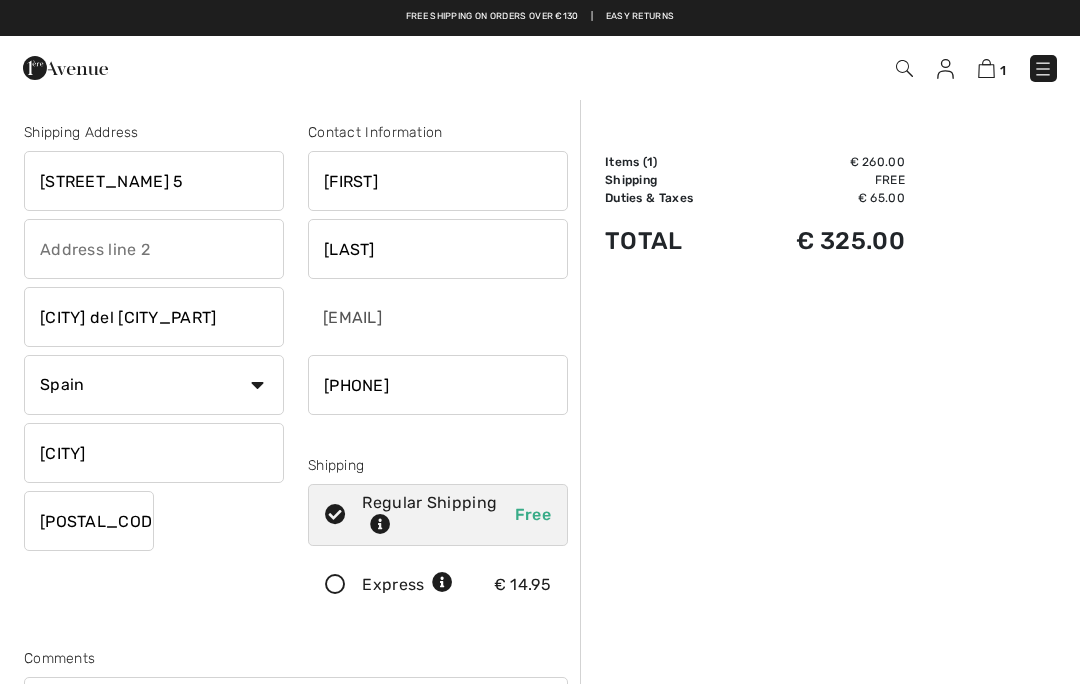 type on "Apartamento 308 Cugat natura" 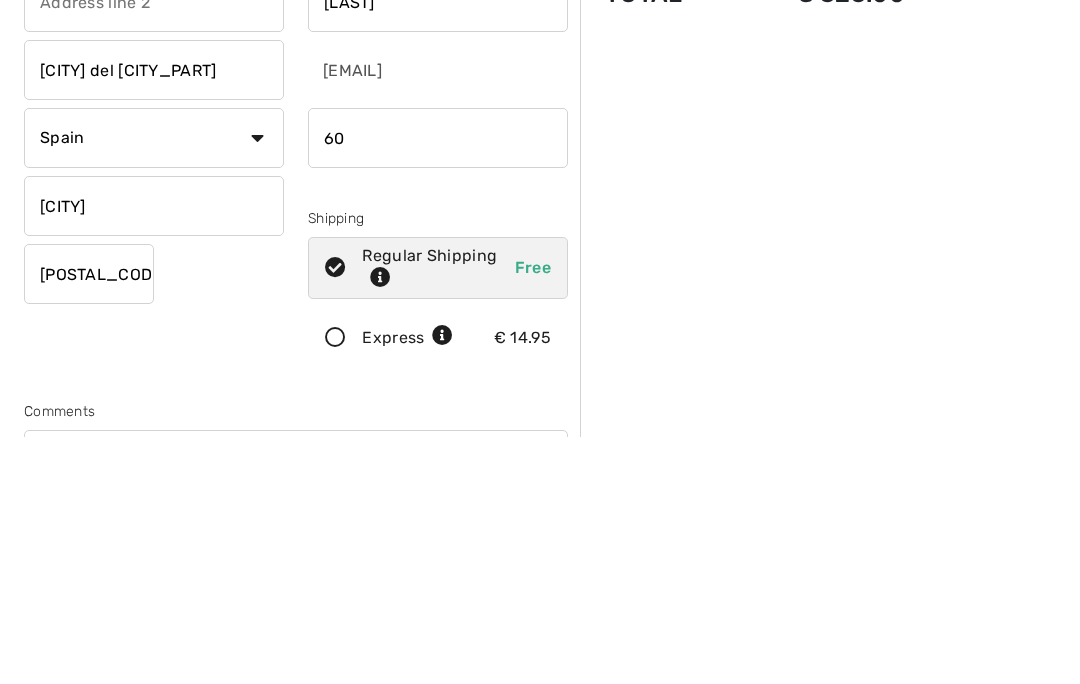 type on "6" 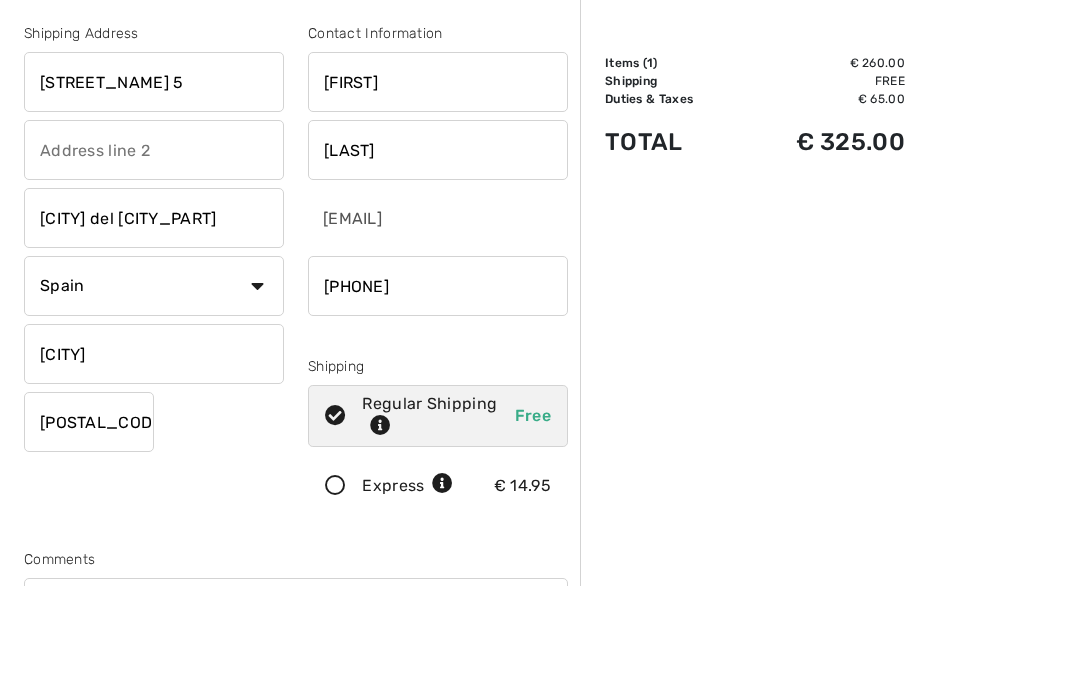 type on "657518215" 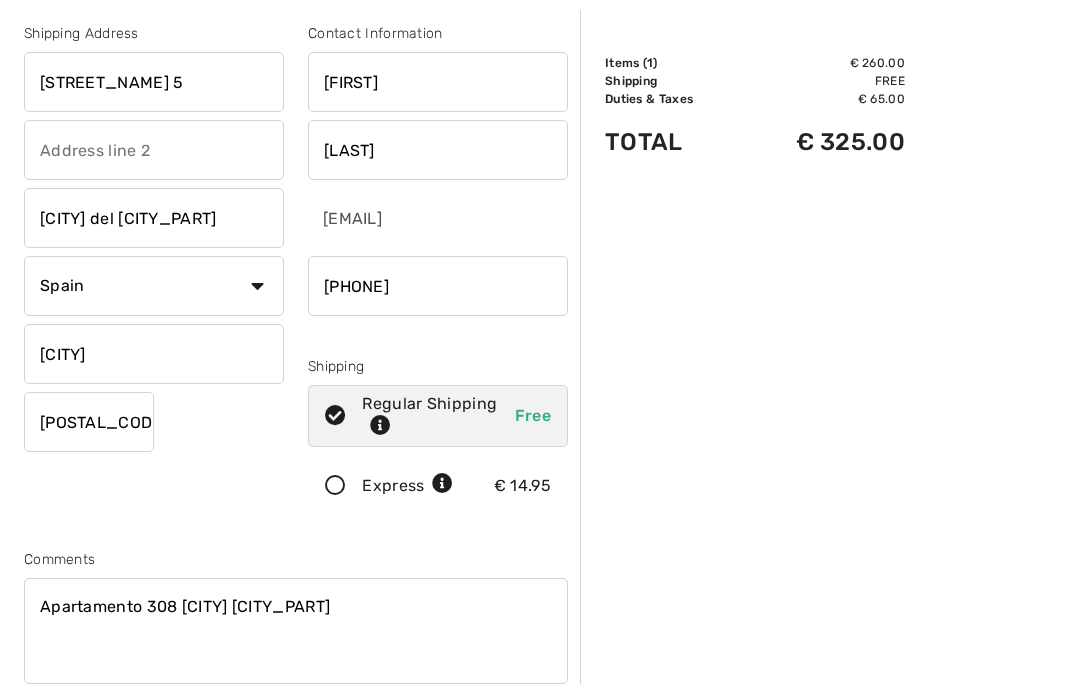 click on "caridad6840@gmail.com" at bounding box center [438, 218] 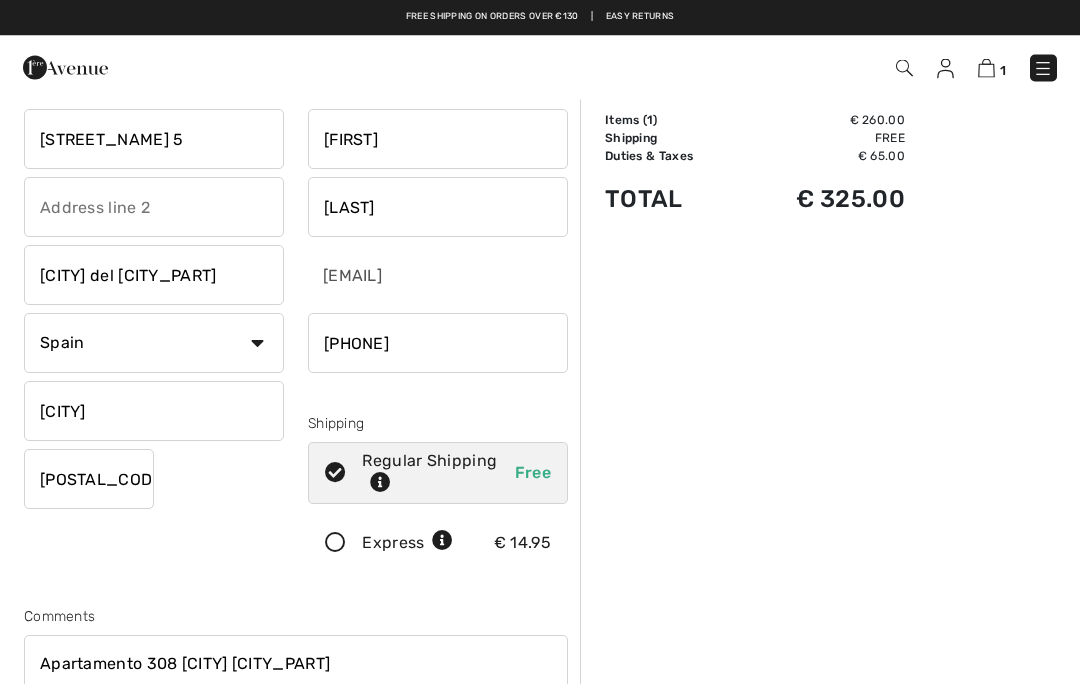 scroll, scrollTop: 0, scrollLeft: 0, axis: both 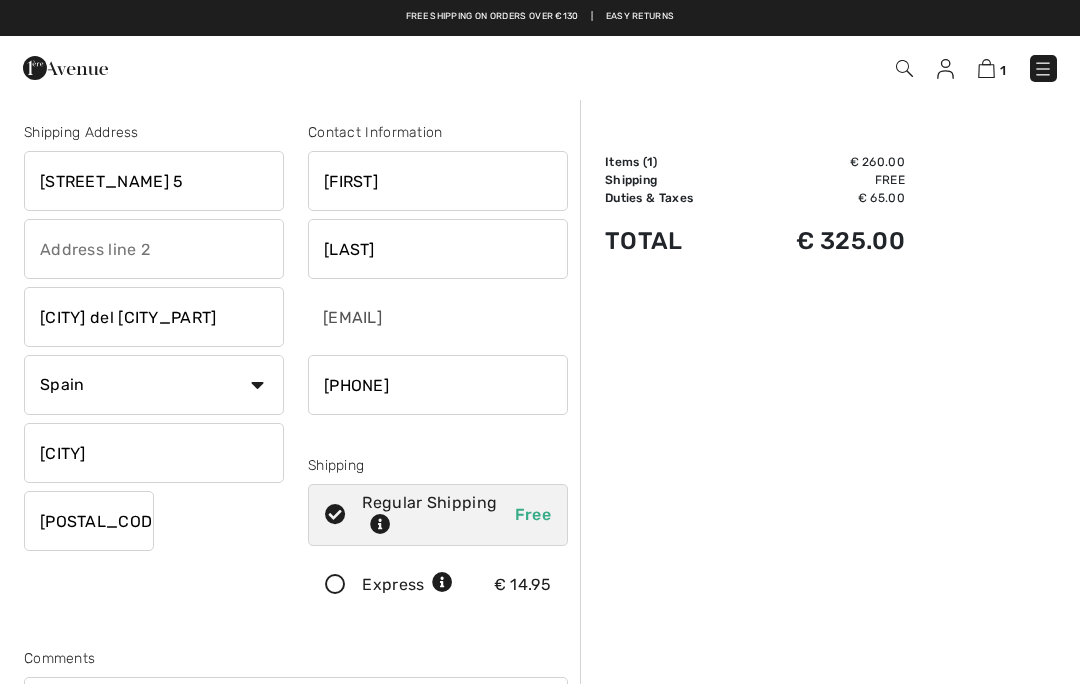 click at bounding box center [986, 68] 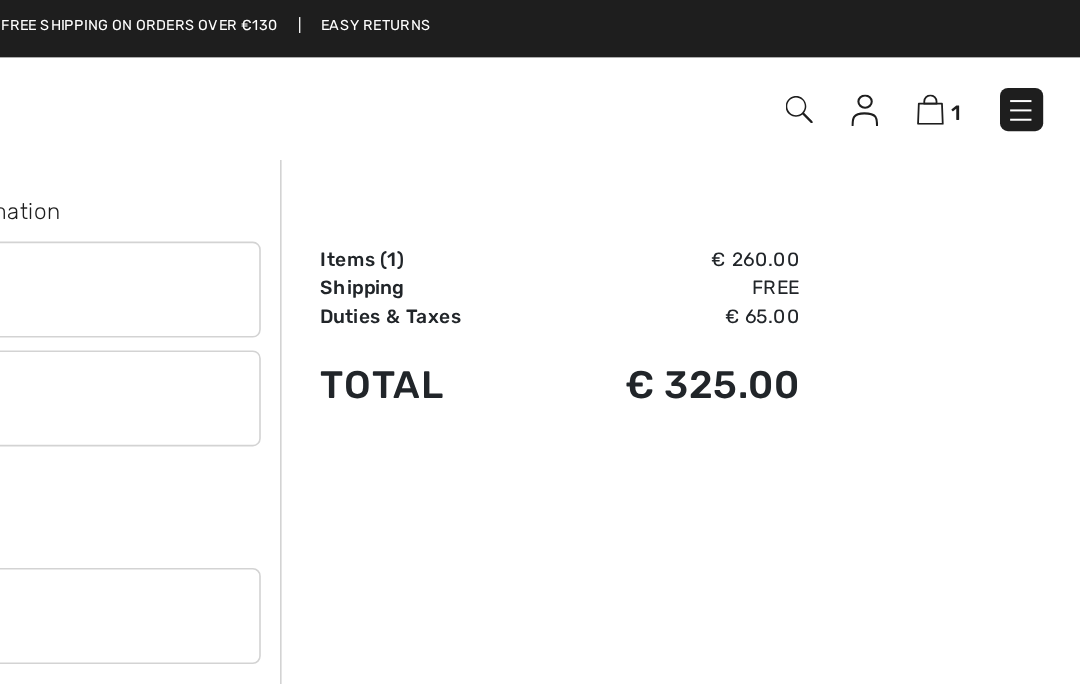 click at bounding box center (986, 68) 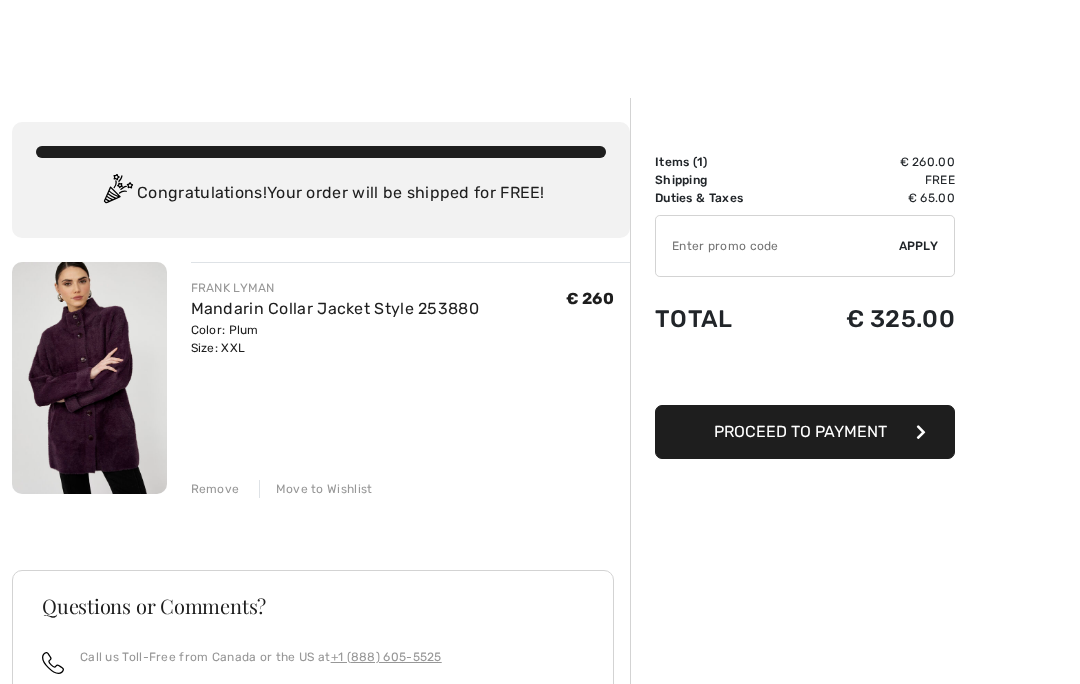 scroll, scrollTop: 34, scrollLeft: 0, axis: vertical 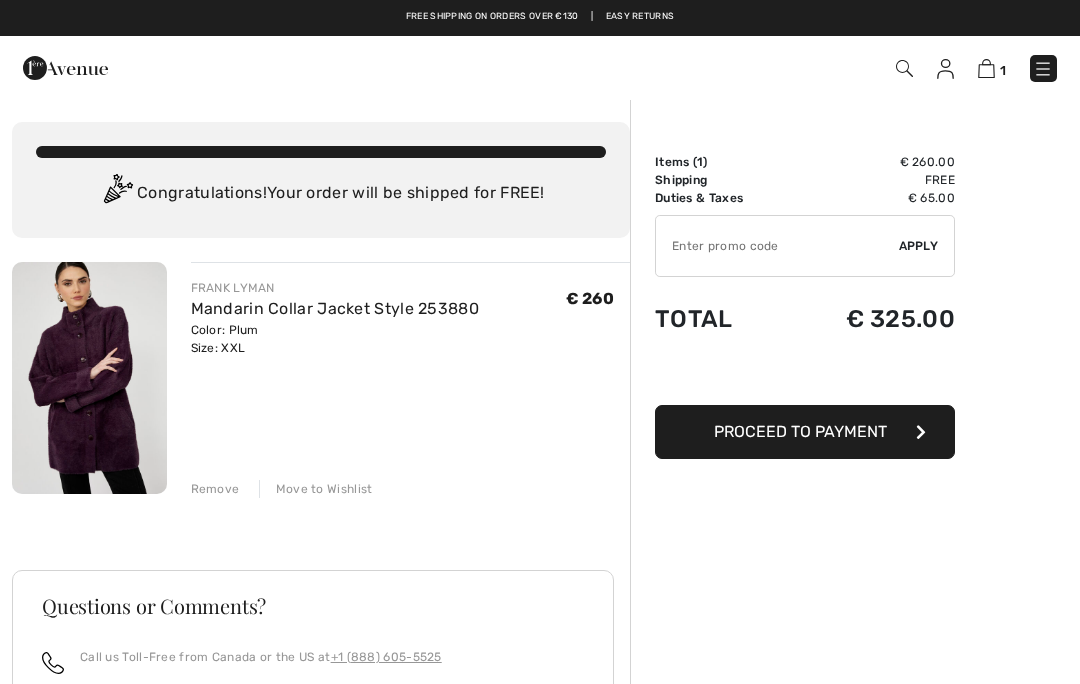 click on "1" at bounding box center (992, 68) 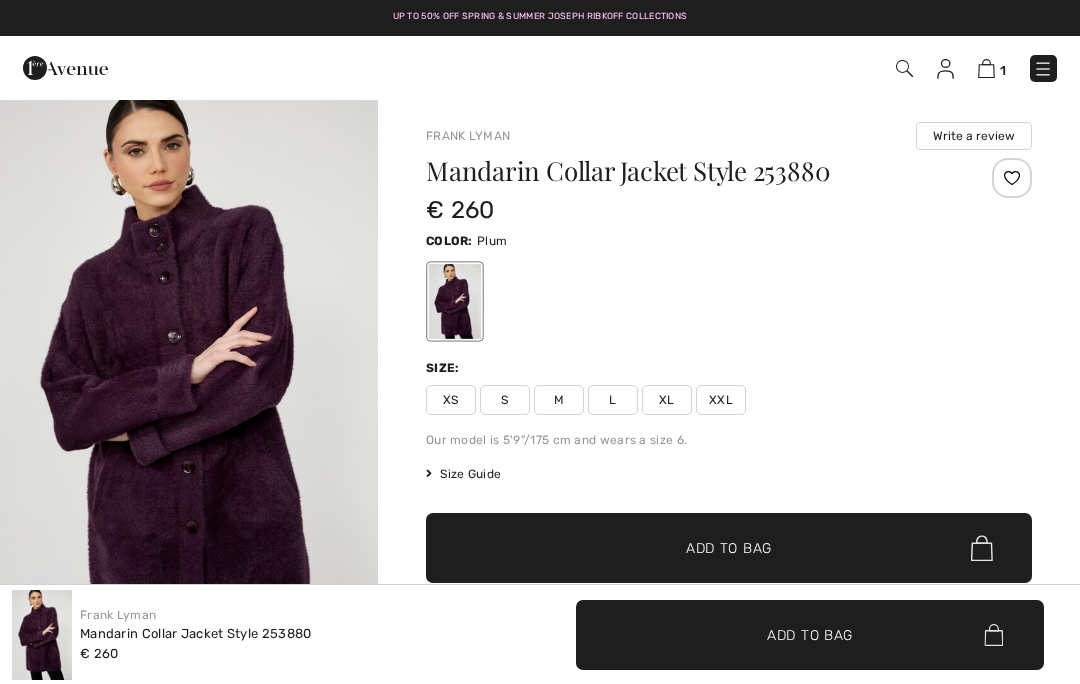 scroll, scrollTop: 1125, scrollLeft: 0, axis: vertical 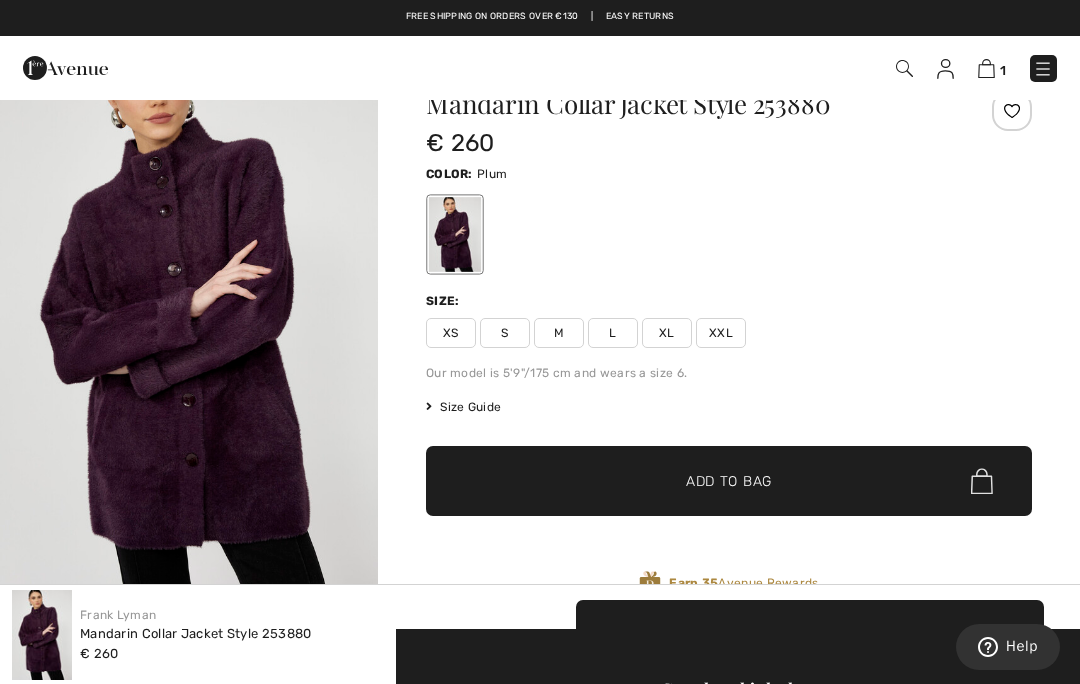 click at bounding box center (986, 68) 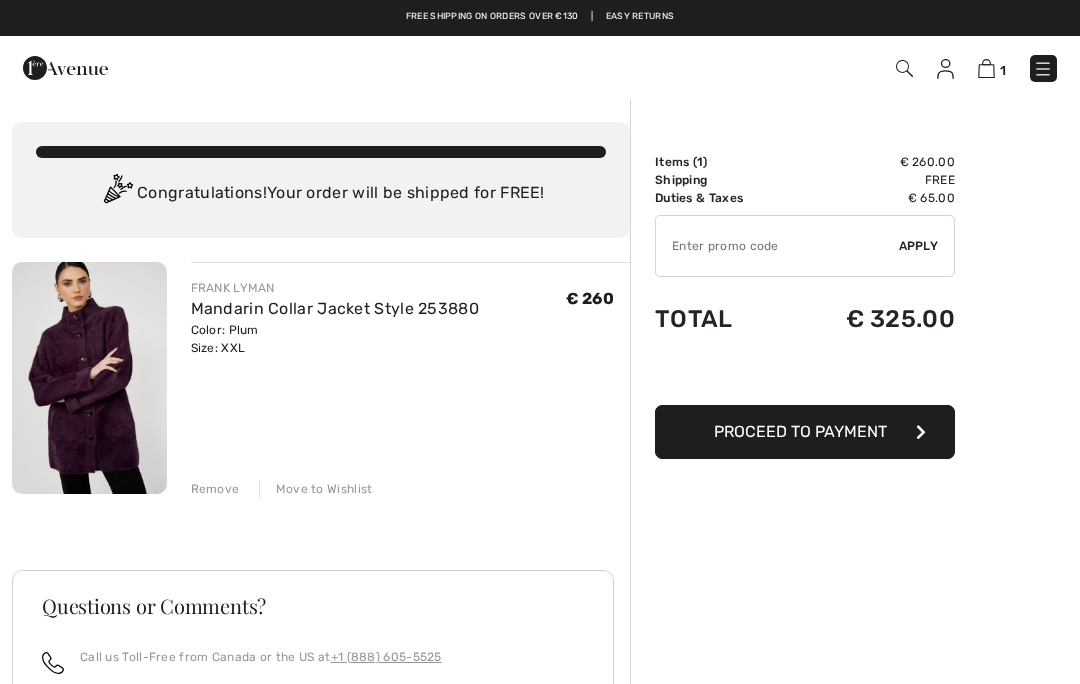 scroll, scrollTop: 0, scrollLeft: 0, axis: both 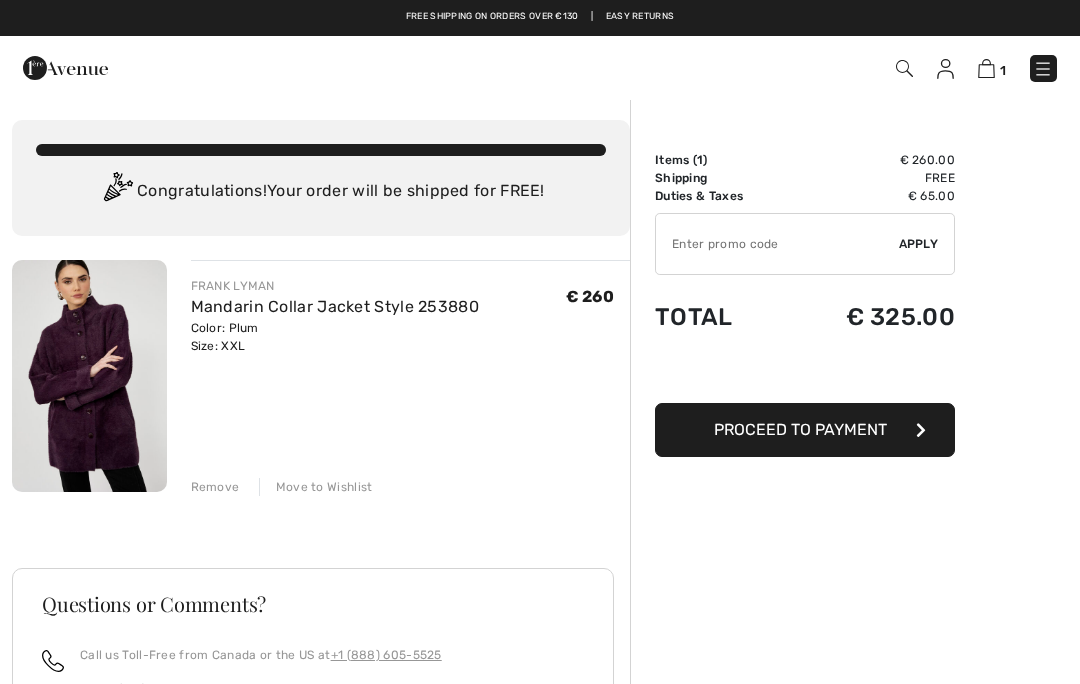 click at bounding box center [986, 68] 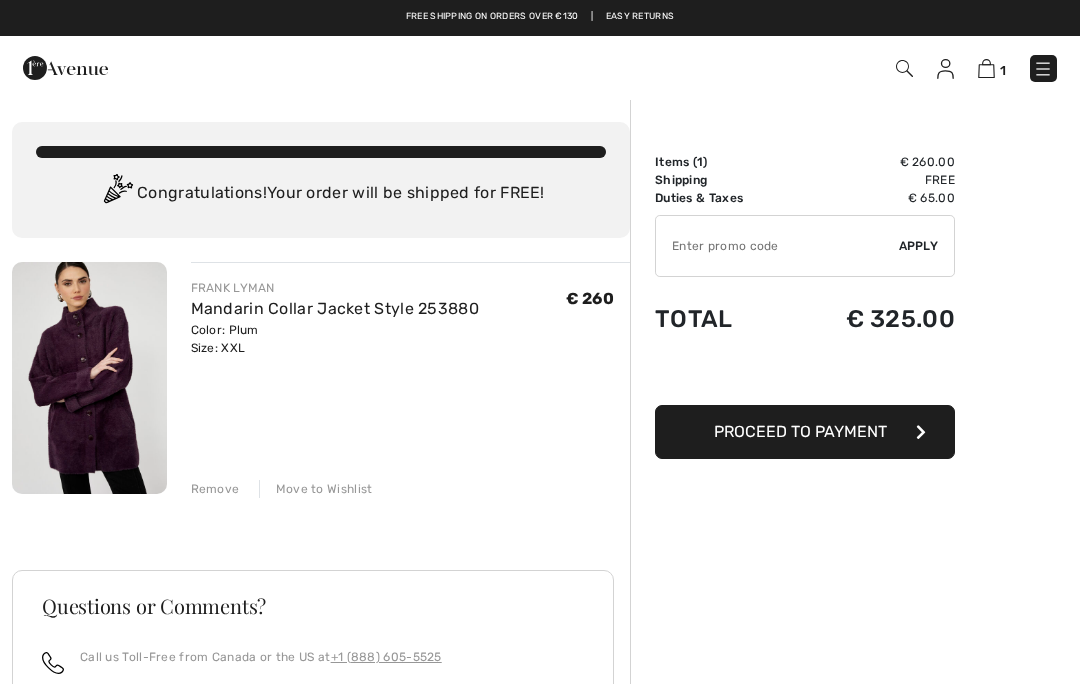 scroll, scrollTop: 0, scrollLeft: 0, axis: both 